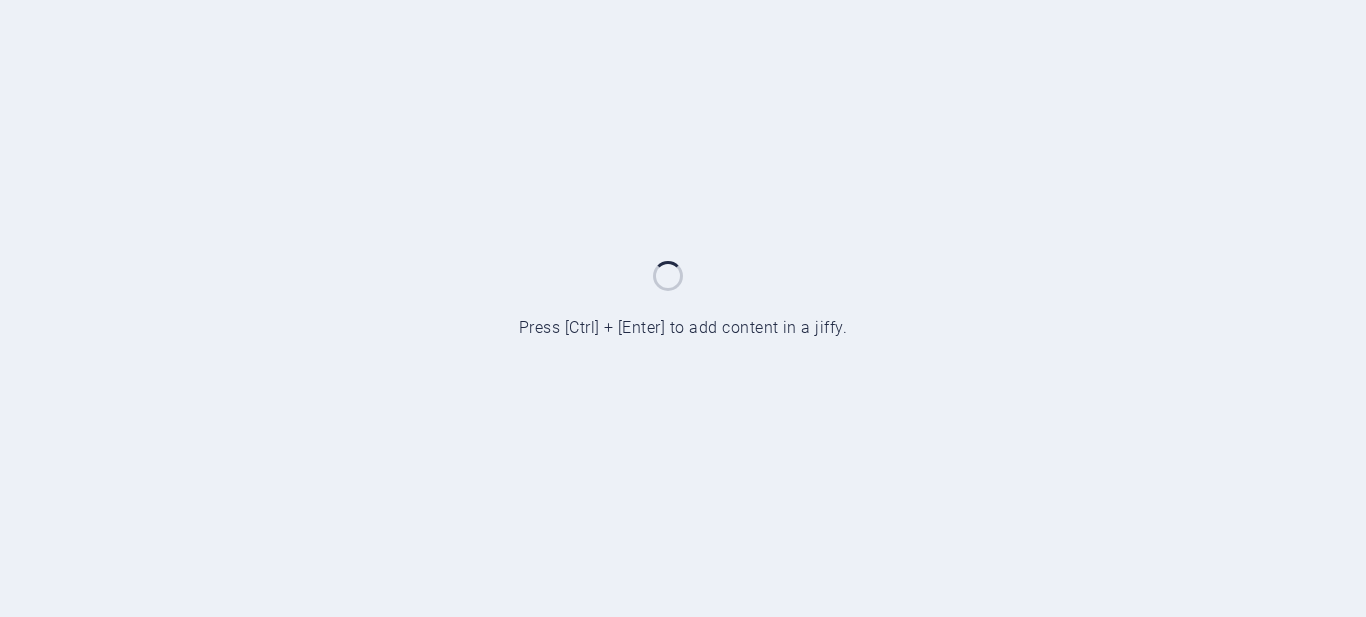 scroll, scrollTop: 0, scrollLeft: 0, axis: both 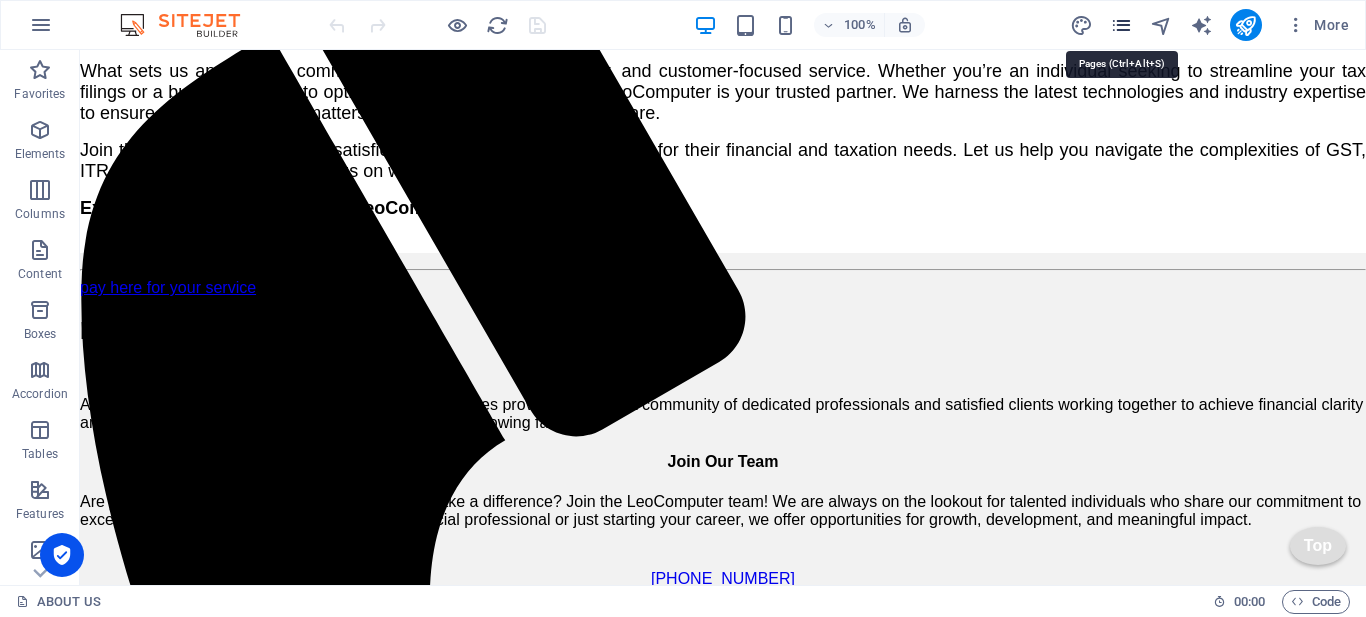 click at bounding box center [1121, 25] 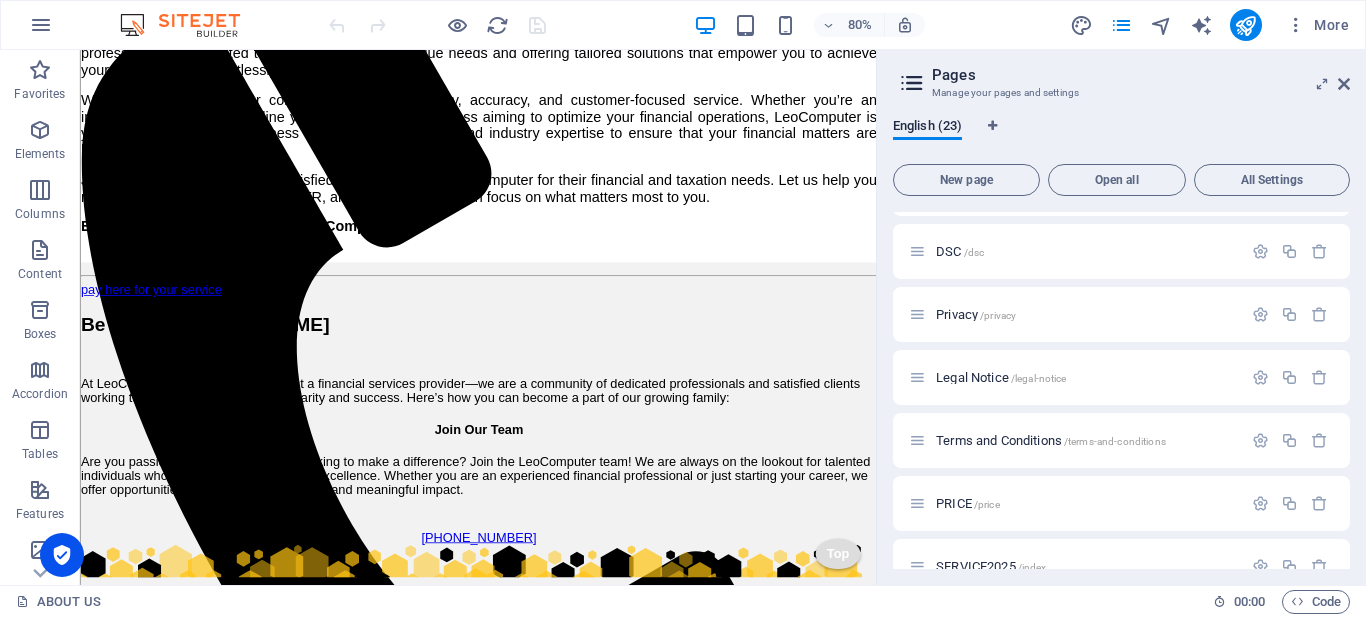 scroll, scrollTop: 1092, scrollLeft: 0, axis: vertical 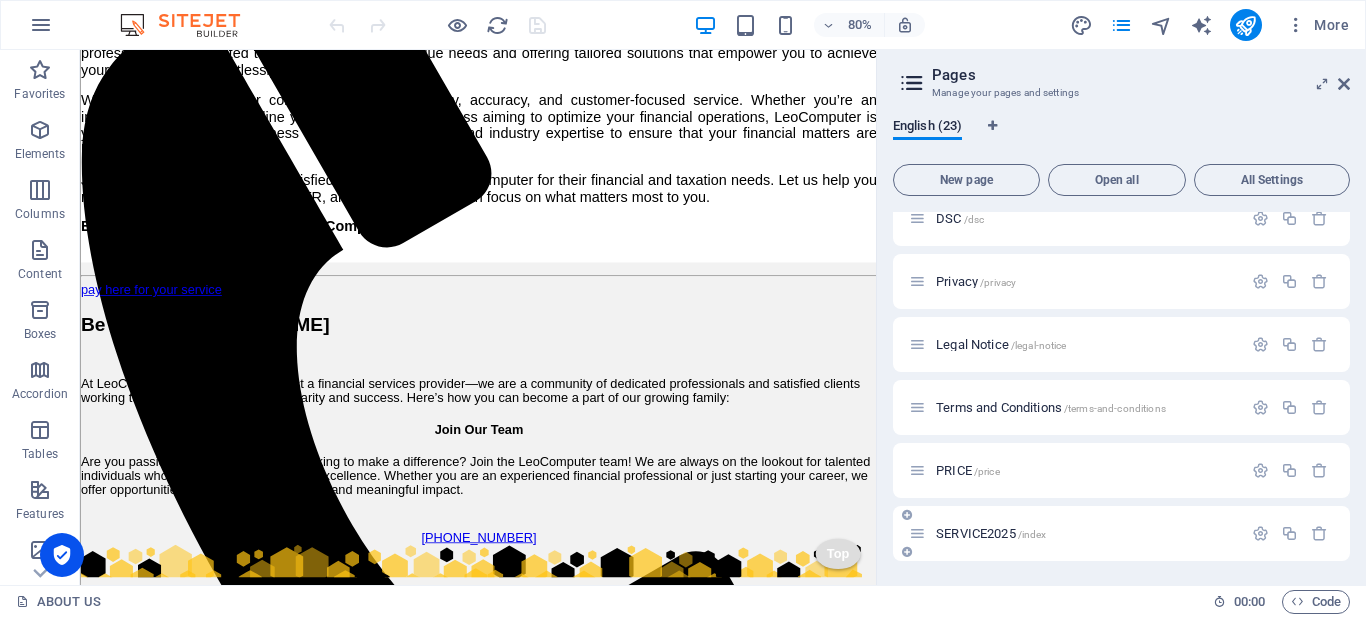 click on "SERVICE2025 /index" at bounding box center [1075, 533] 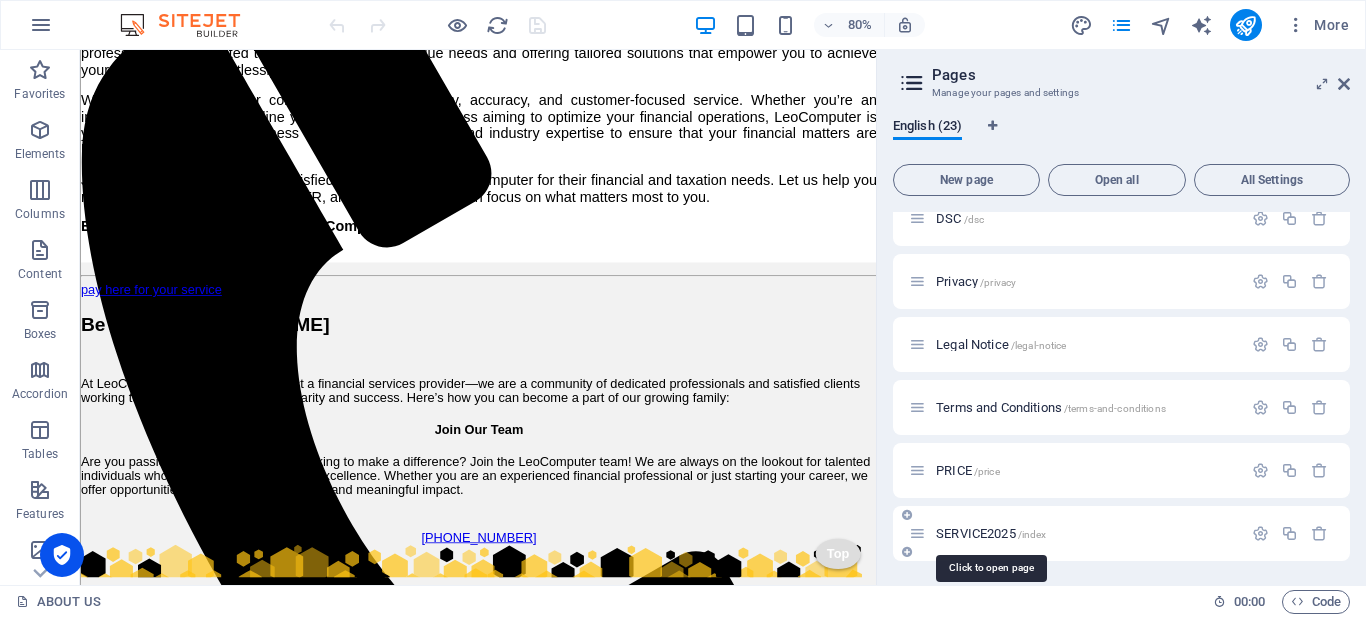 click on "SERVICE2025 /index" at bounding box center [991, 533] 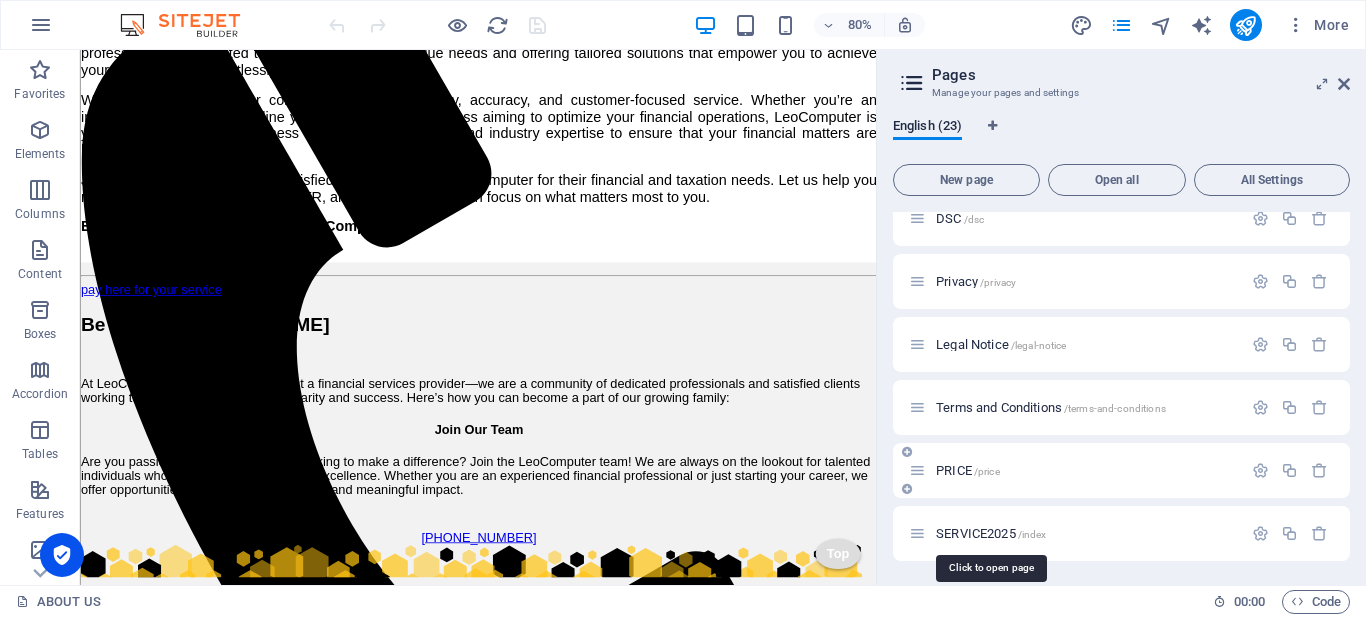 scroll, scrollTop: 1041, scrollLeft: 0, axis: vertical 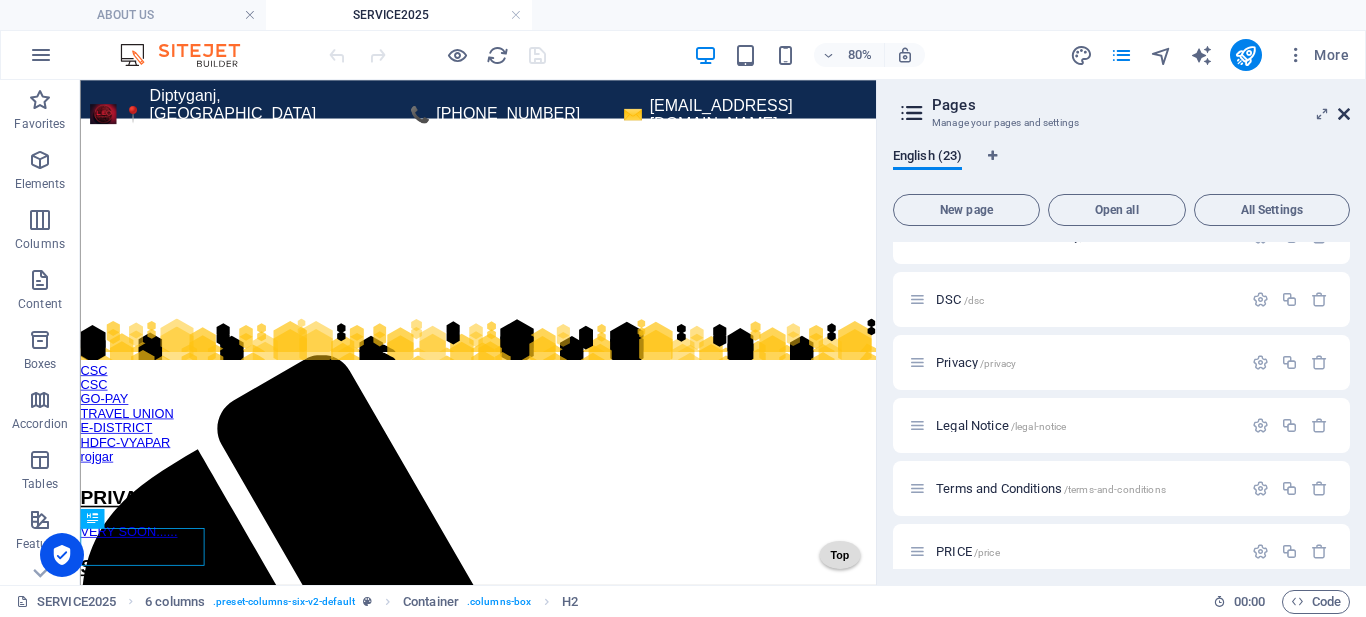click at bounding box center (1344, 114) 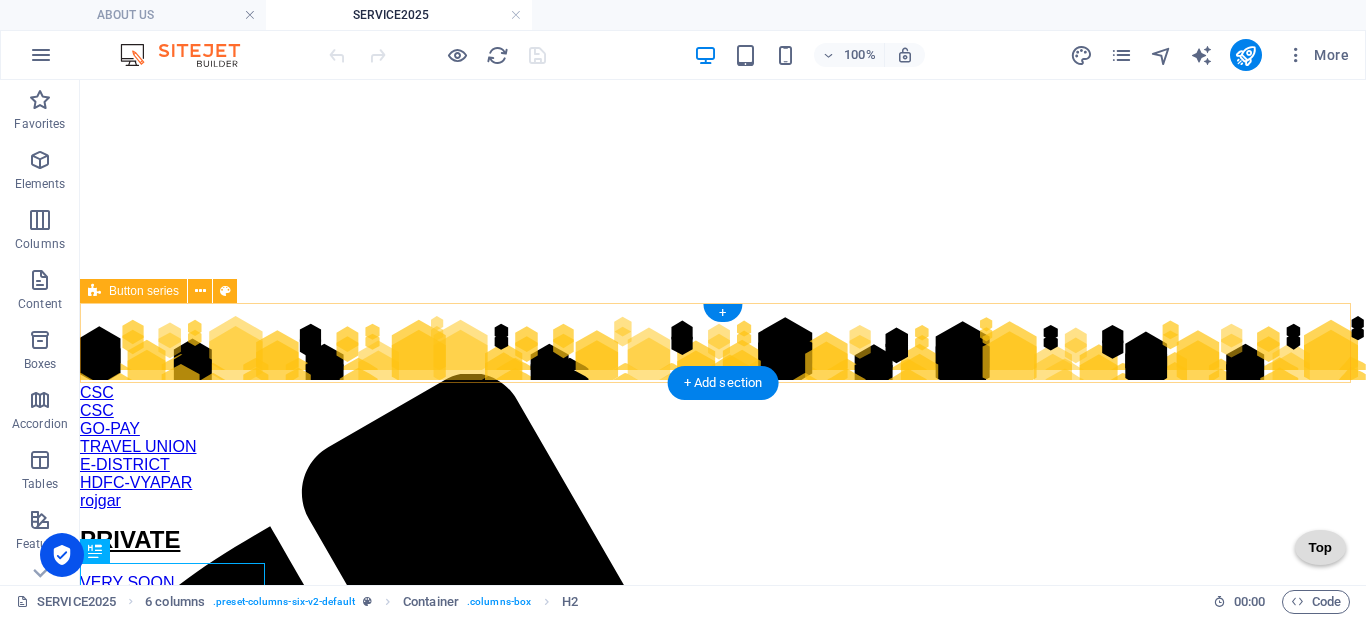 scroll, scrollTop: 39, scrollLeft: 0, axis: vertical 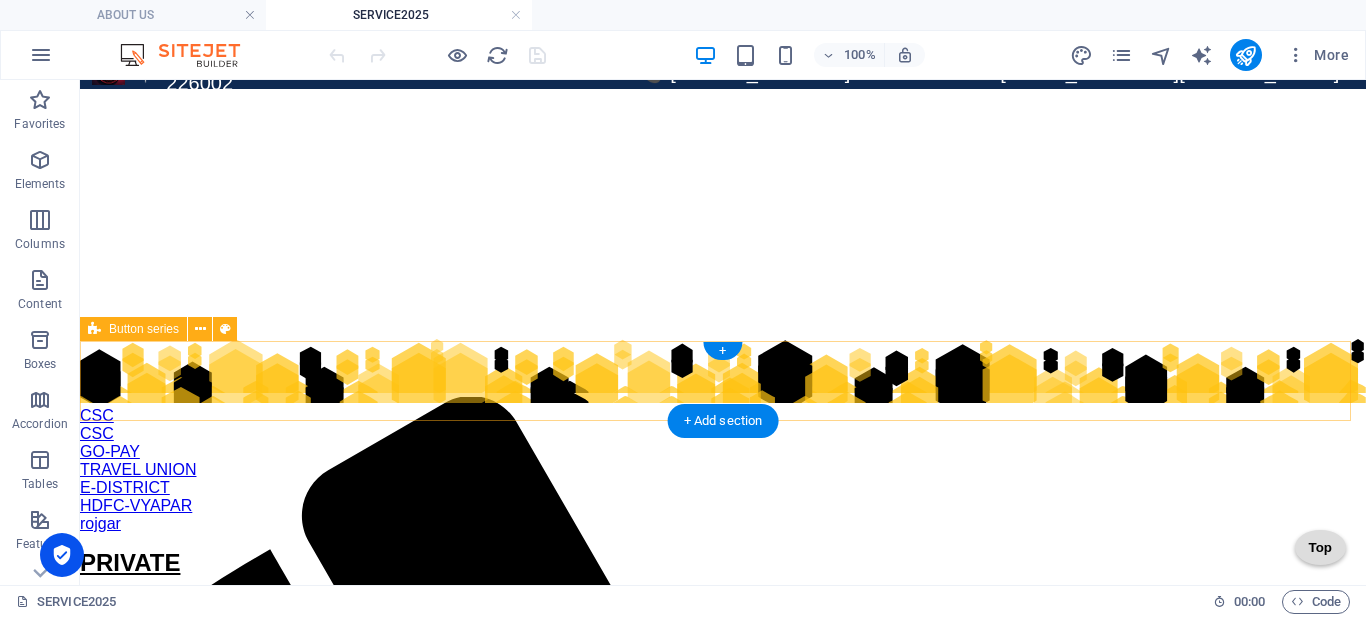 click on "CSC CSC GO-PAY TRAVEL UNION E-DISTRICT HDFC-VYAPAR rojgar" at bounding box center (723, 389) 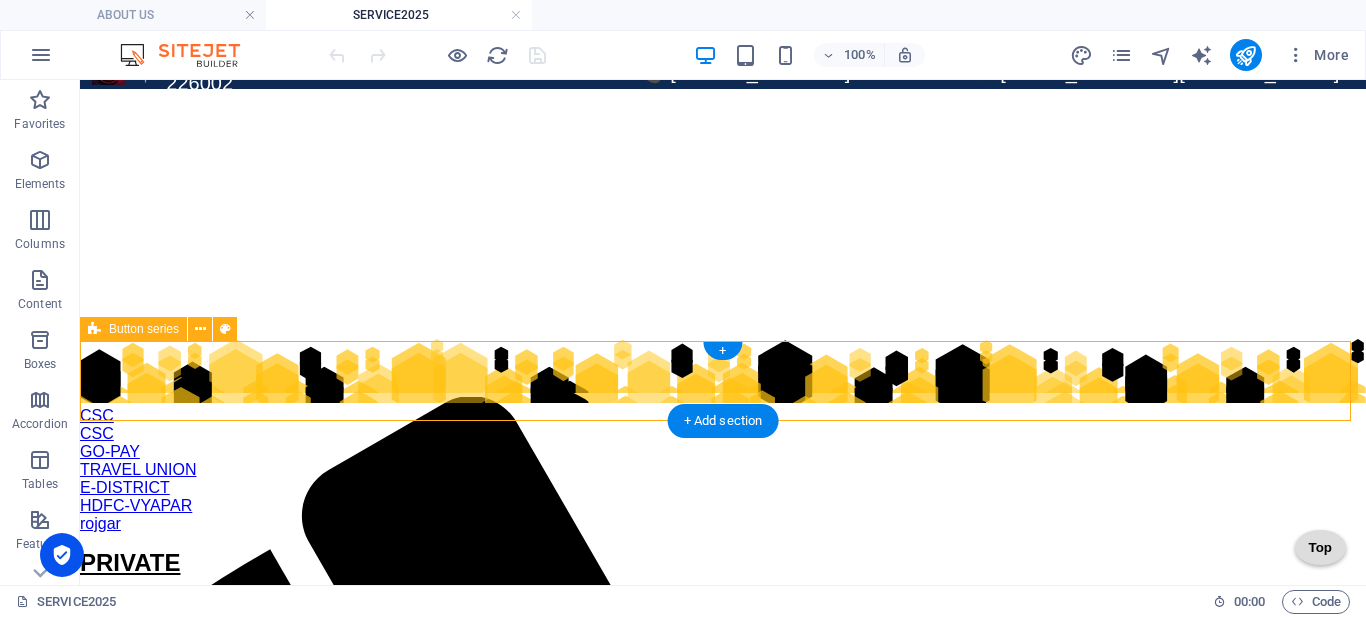 click on "CSC CSC GO-PAY TRAVEL UNION E-DISTRICT HDFC-VYAPAR rojgar" at bounding box center (723, 389) 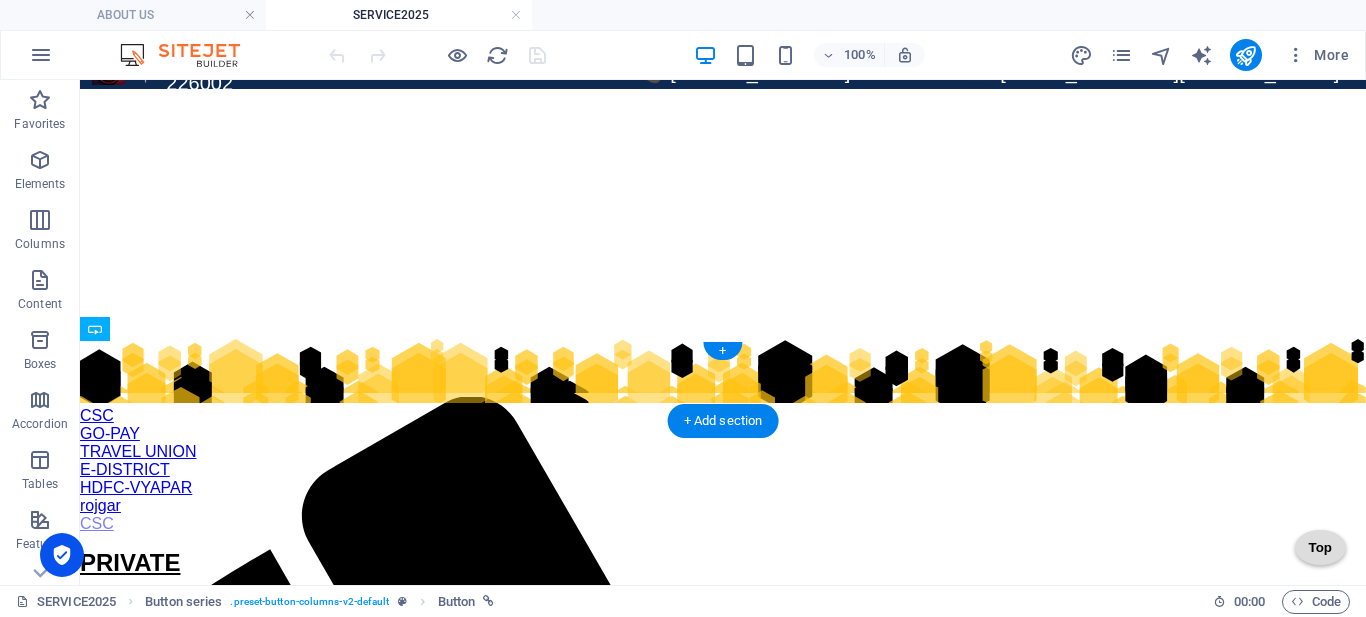drag, startPoint x: 278, startPoint y: 352, endPoint x: 1136, endPoint y: 394, distance: 859.02734 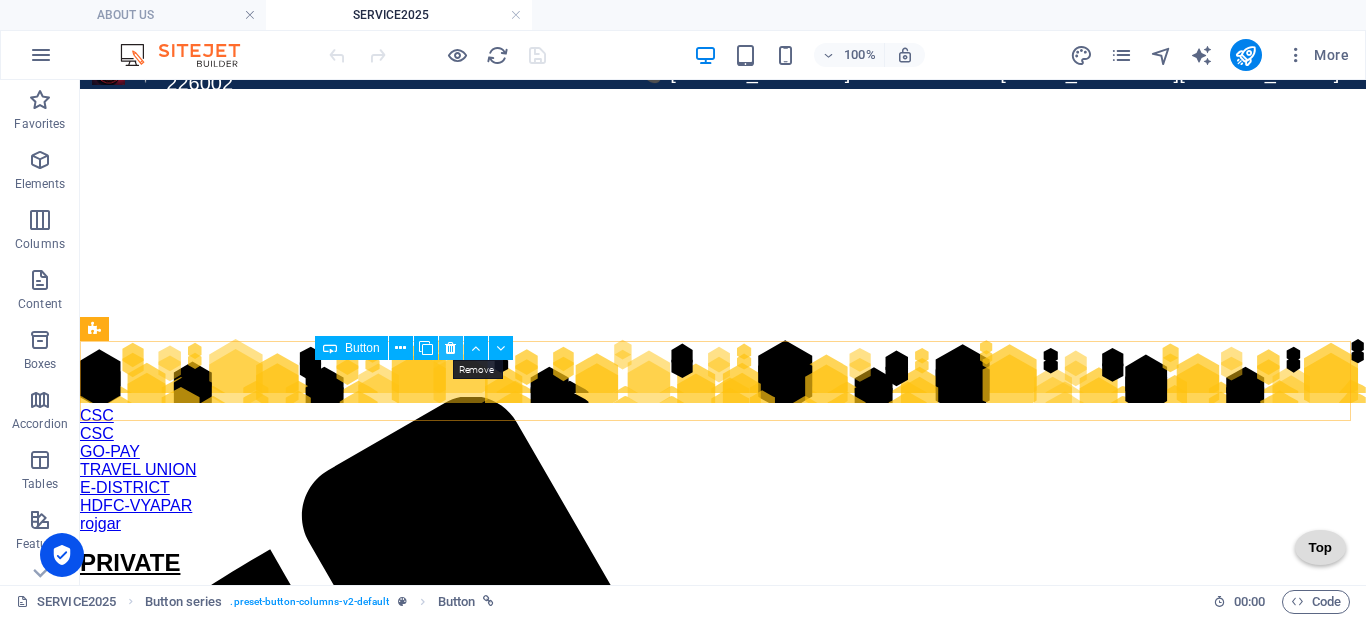 click at bounding box center (450, 348) 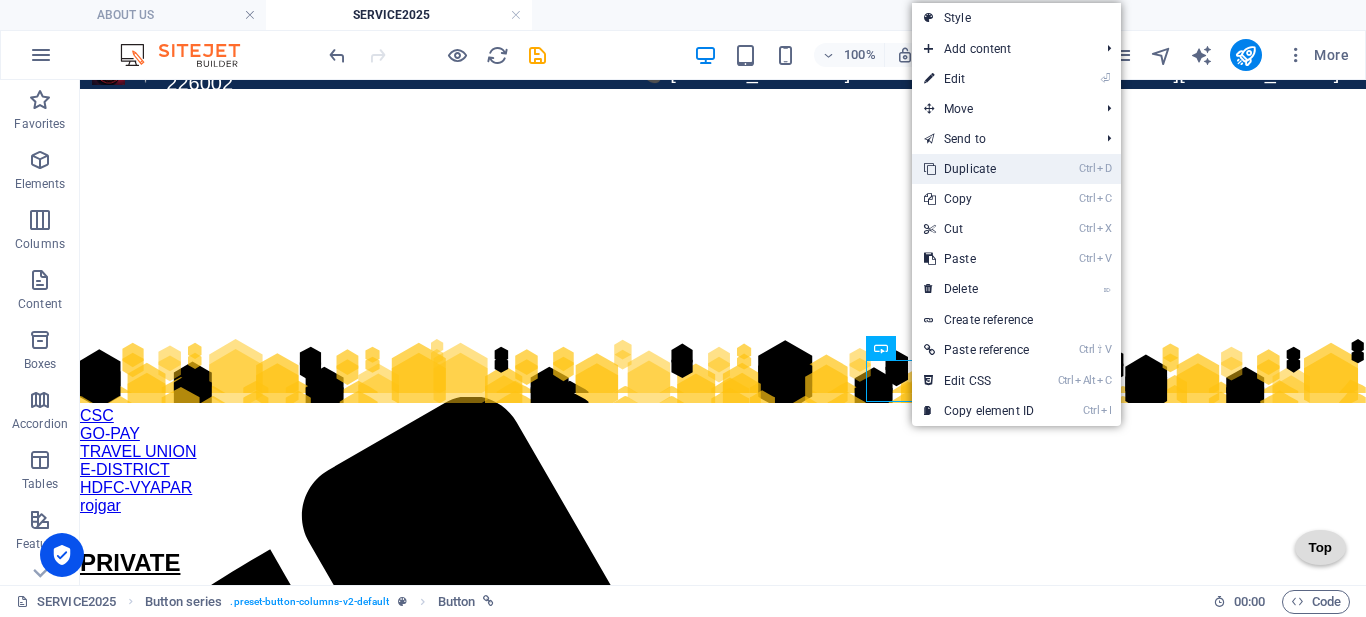 click on "Ctrl D  Duplicate" at bounding box center (979, 169) 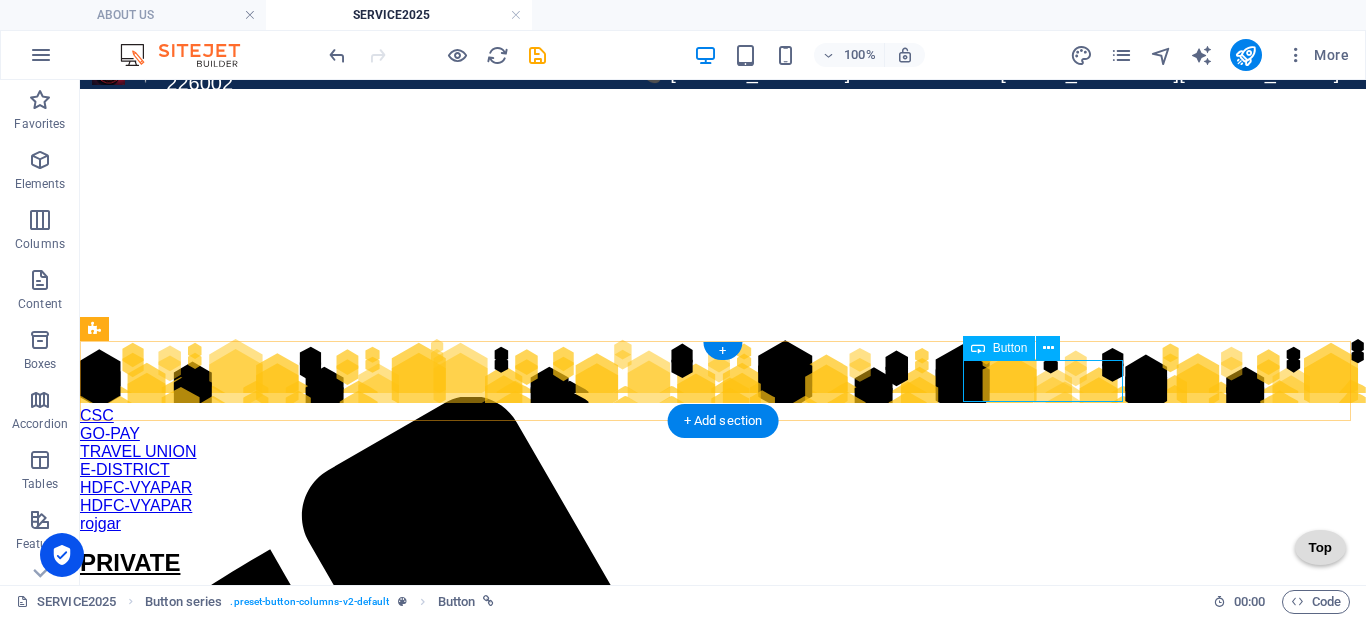 click on "HDFC-VYAPAR" at bounding box center [723, 506] 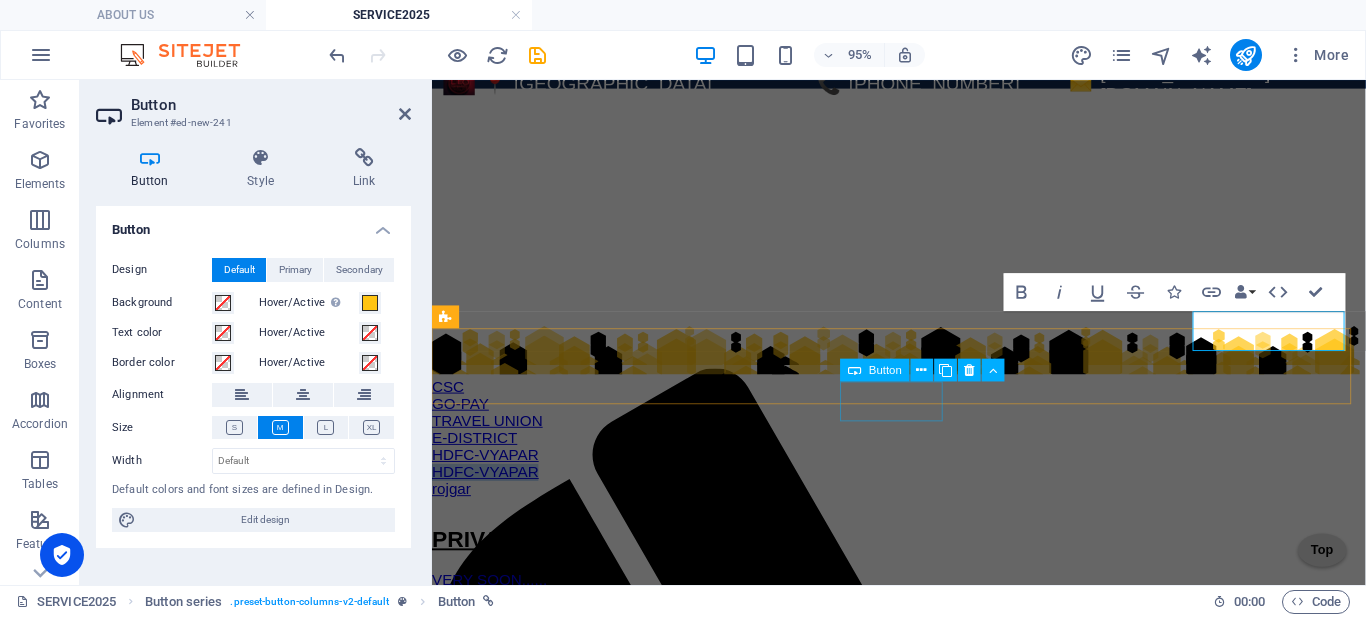 type 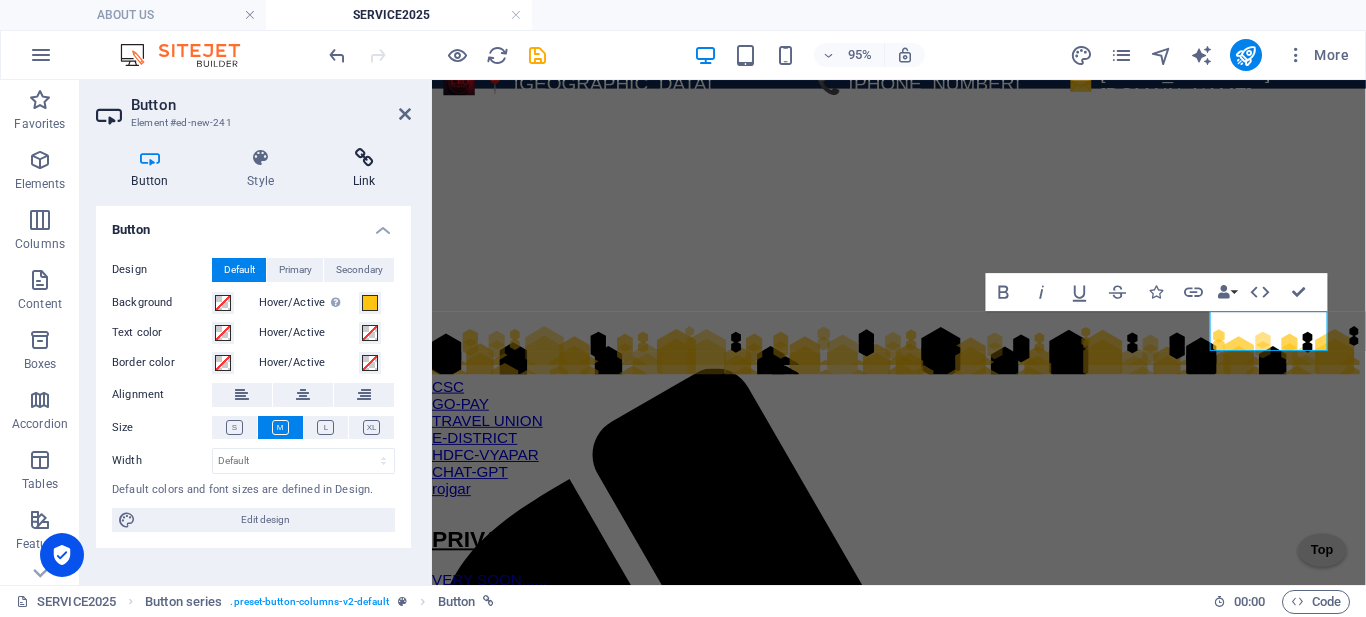 click at bounding box center [364, 158] 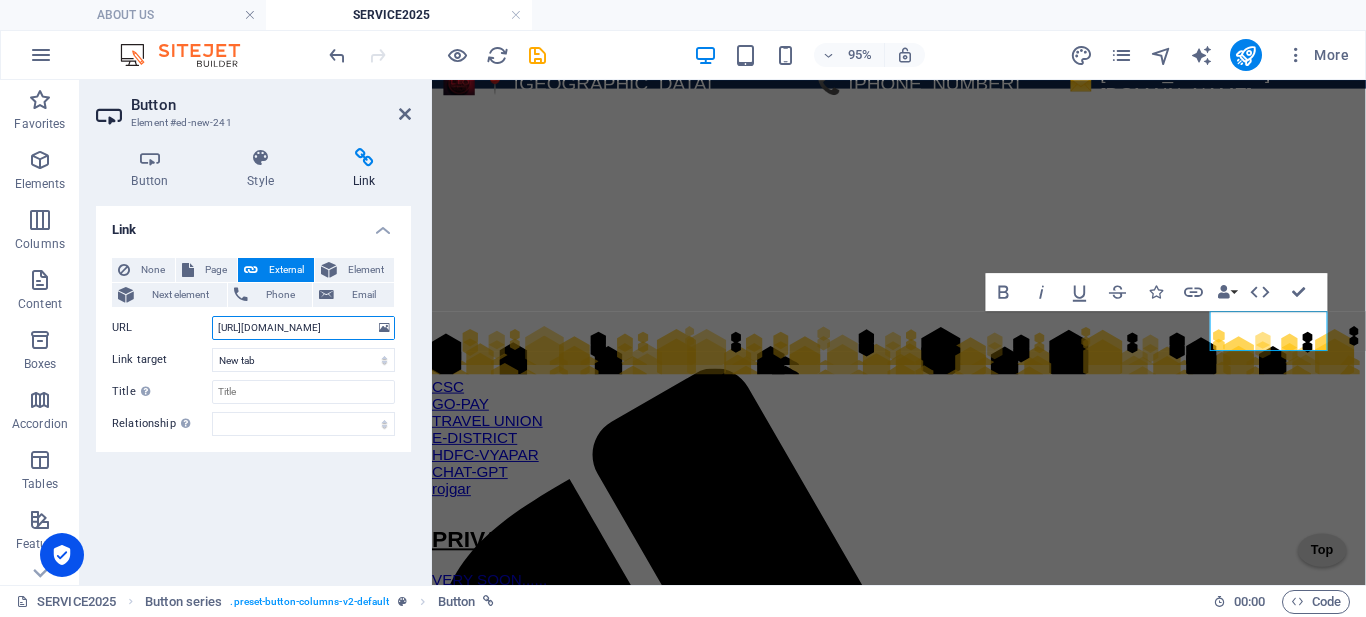 click on "[URL][DOMAIN_NAME]" at bounding box center (303, 328) 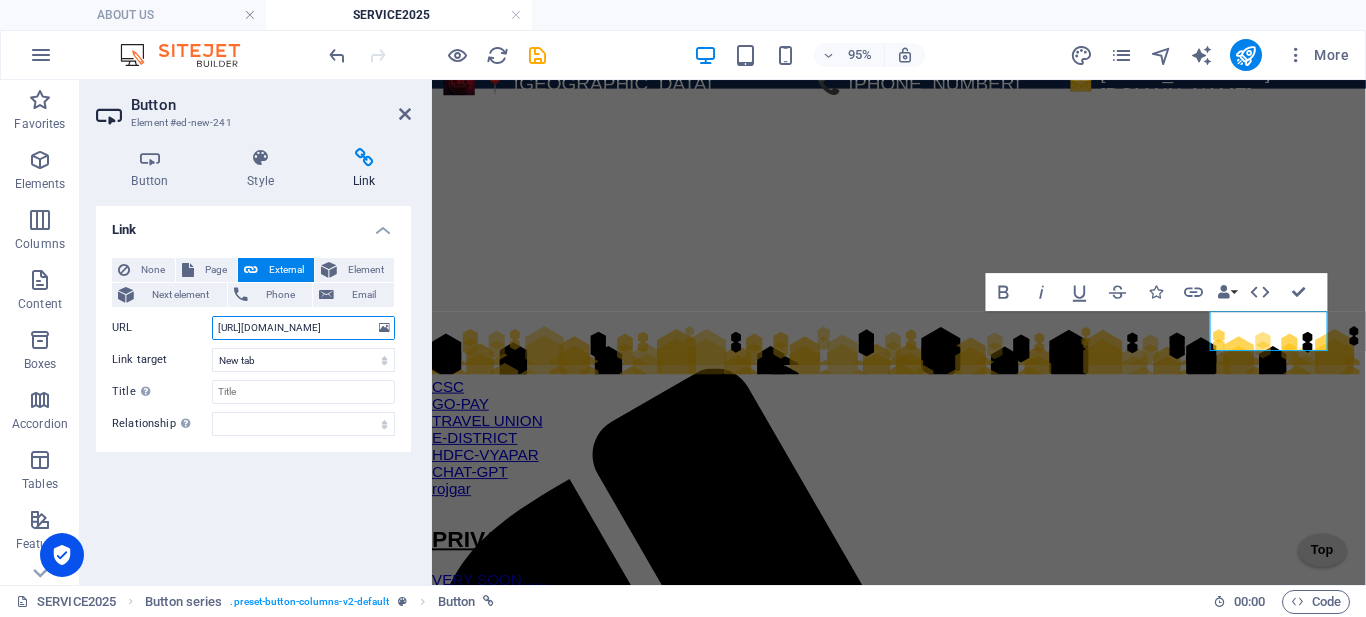 paste on "[DOMAIN_NAME][URL]" 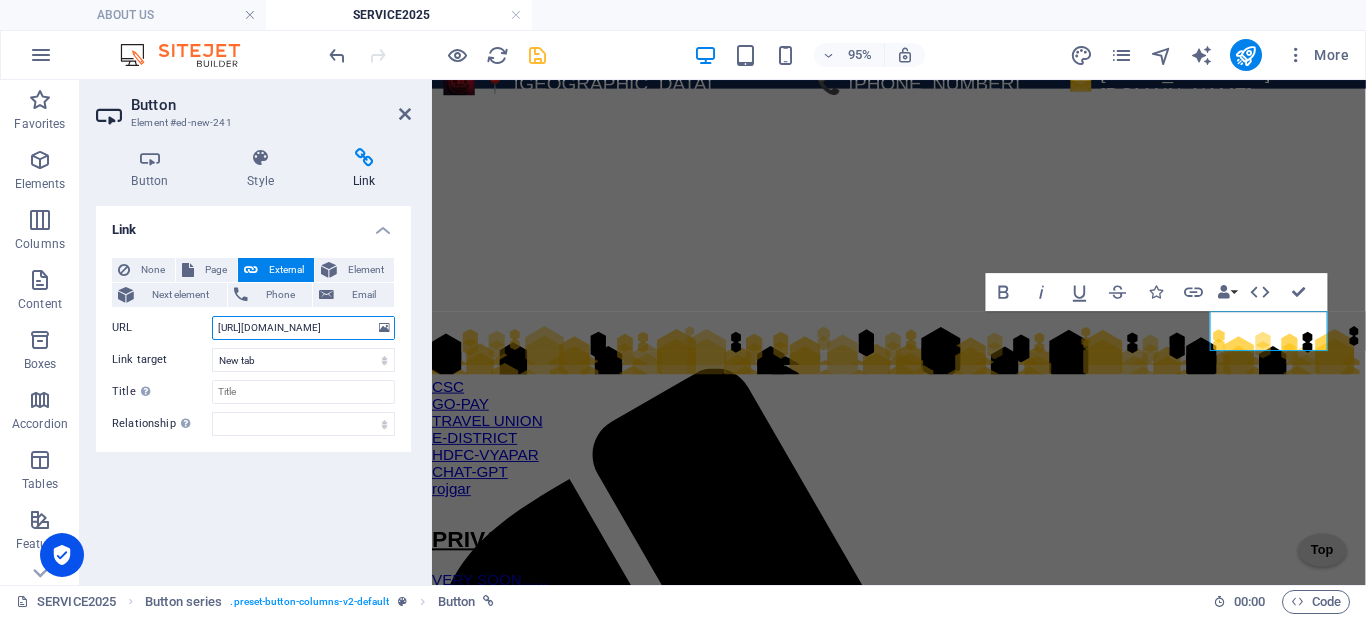 type on "[URL][DOMAIN_NAME]" 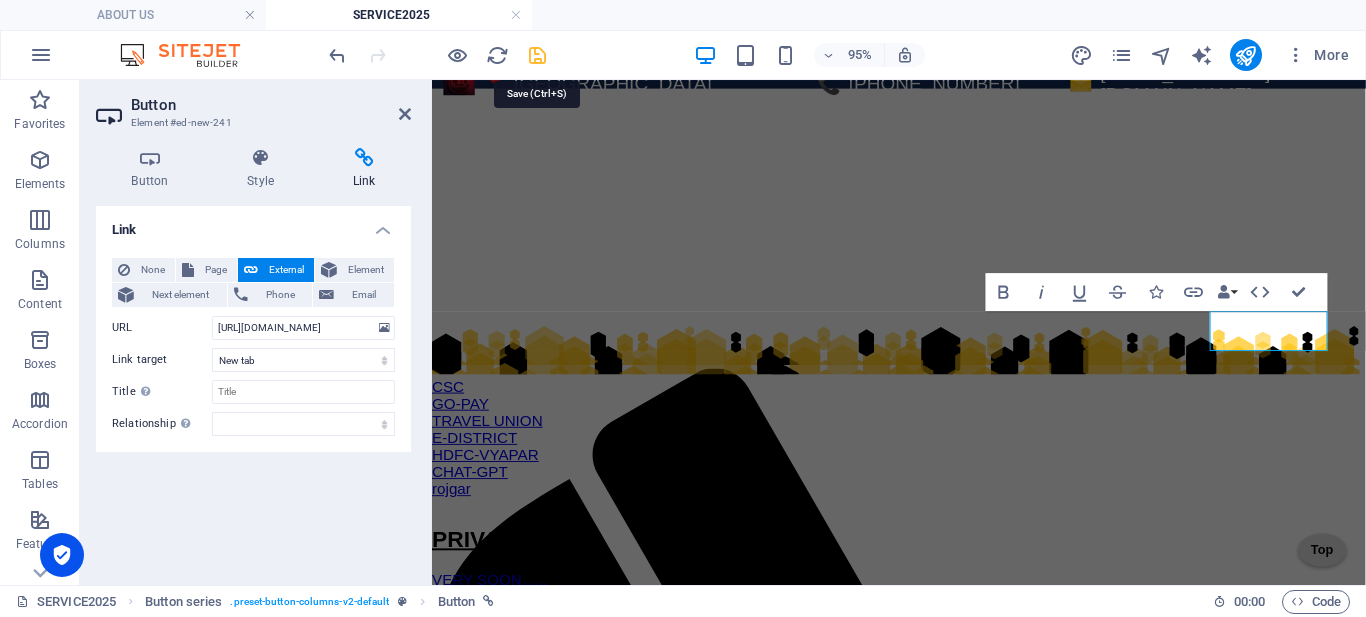 click at bounding box center [537, 55] 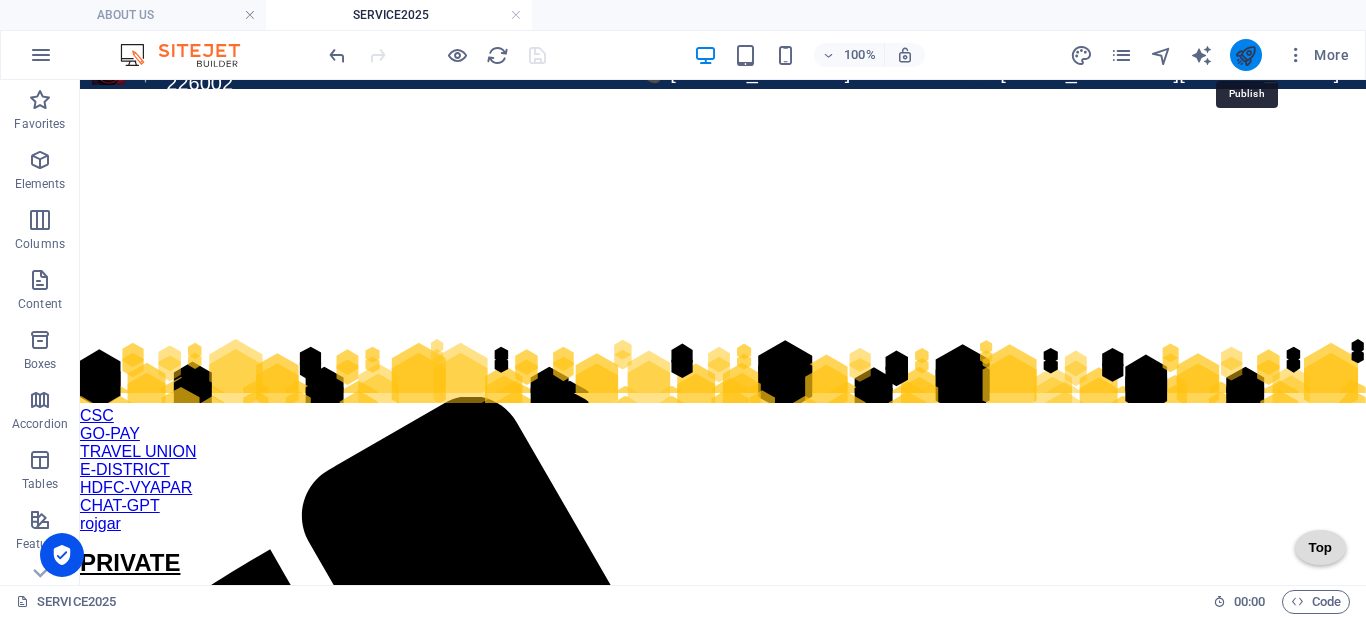 click at bounding box center [1245, 55] 